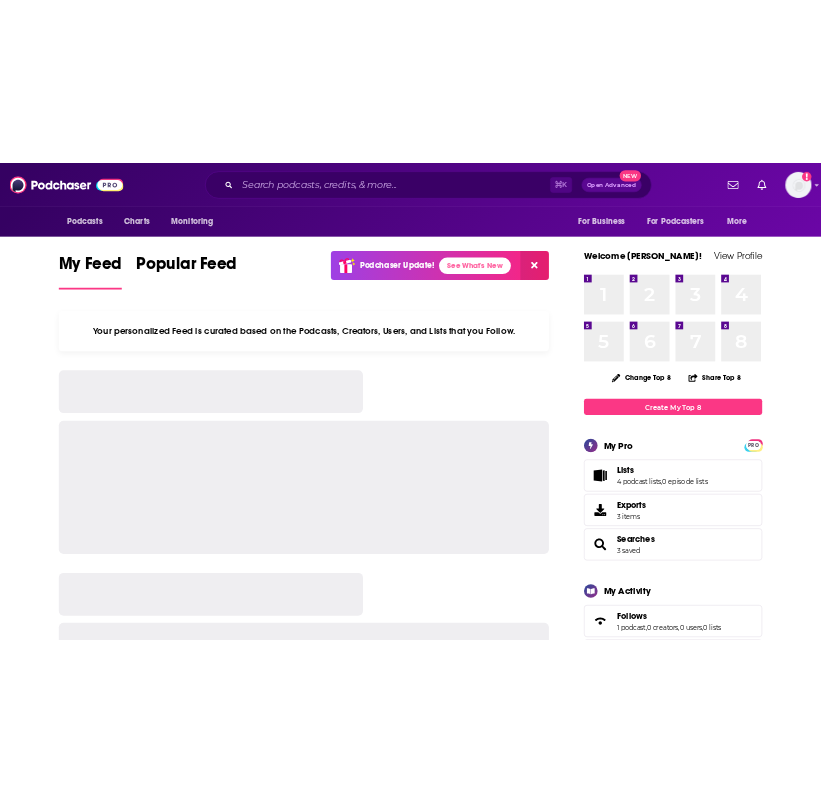 scroll, scrollTop: 0, scrollLeft: 0, axis: both 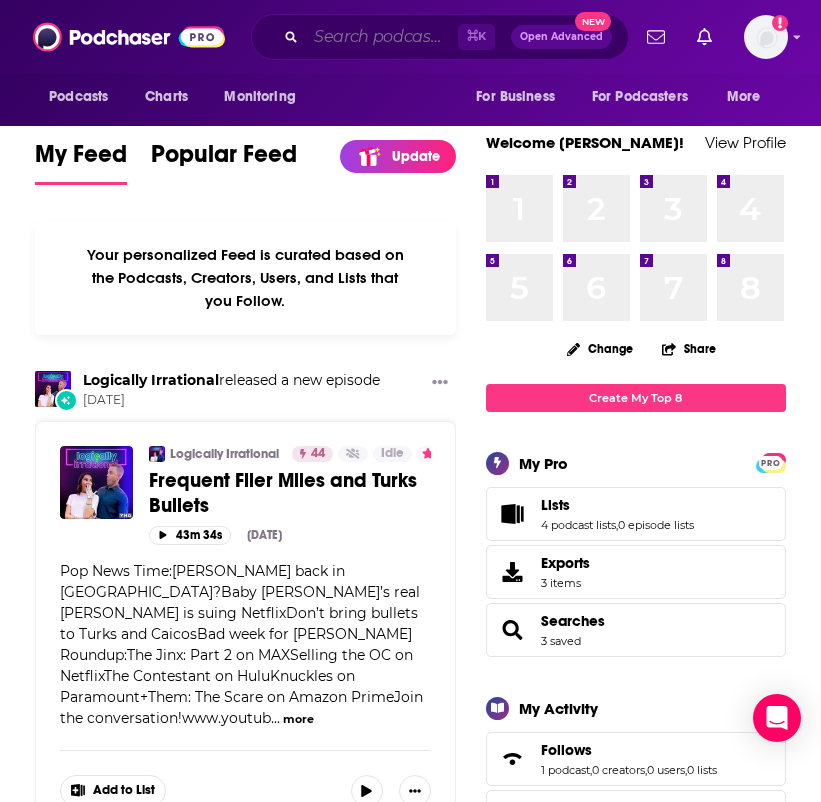click at bounding box center (382, 37) 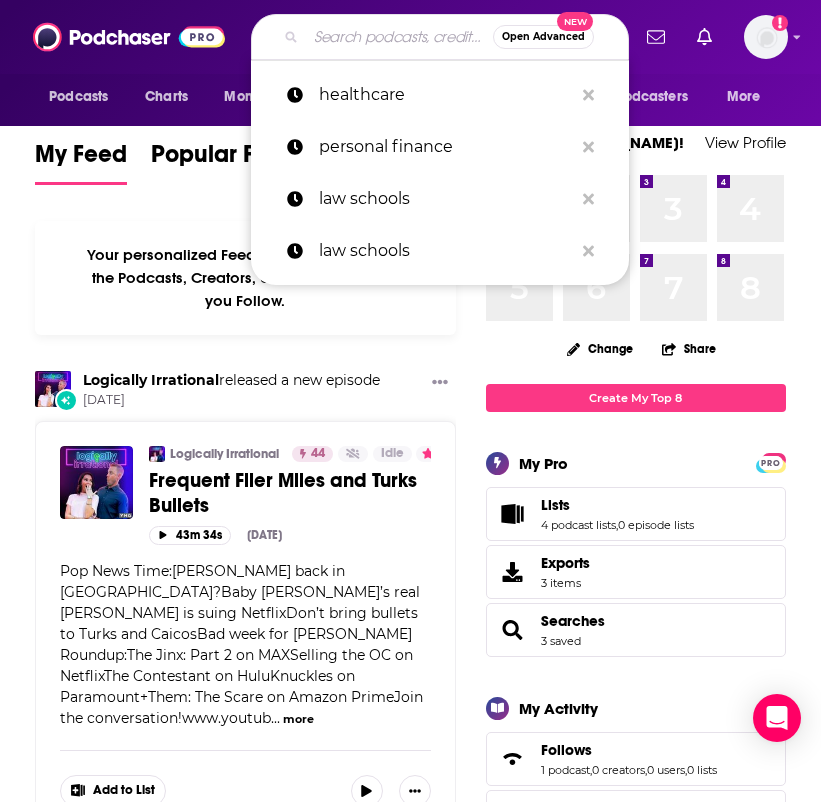 click at bounding box center (399, 37) 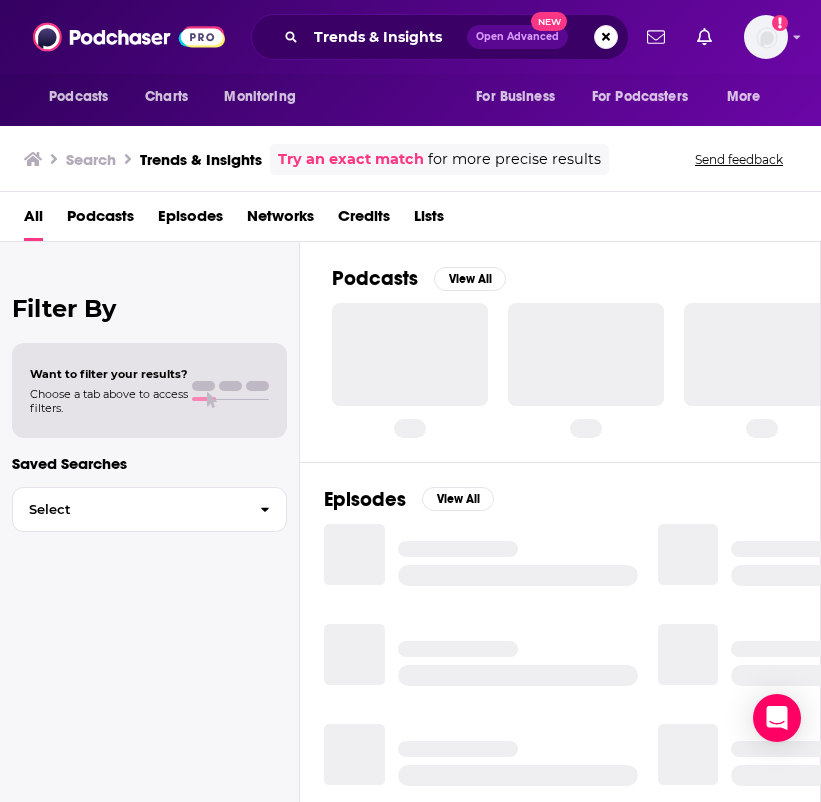 scroll, scrollTop: 0, scrollLeft: 0, axis: both 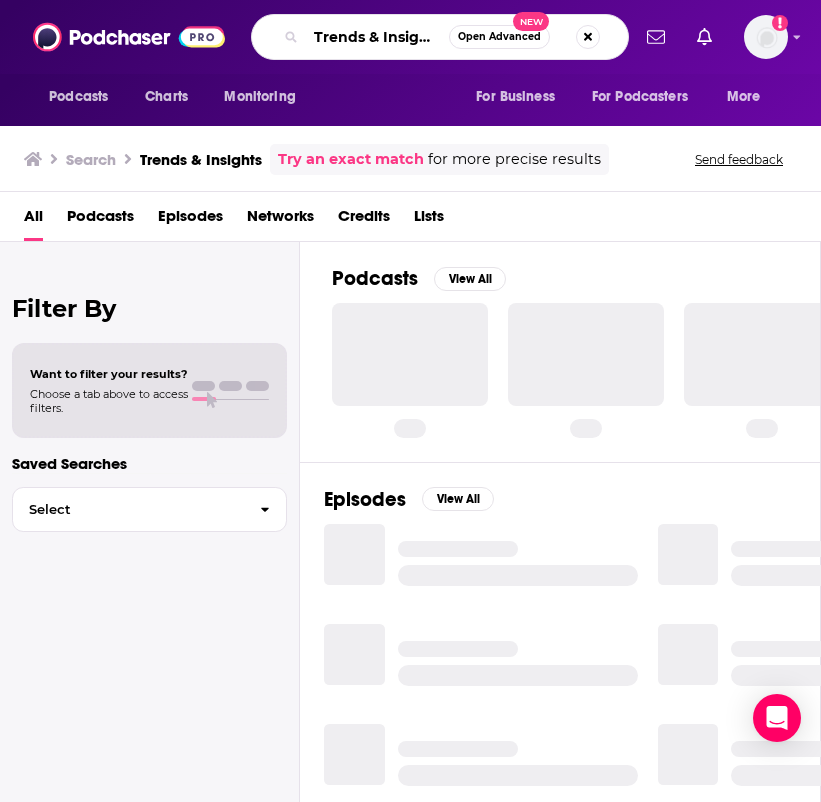 click on "Trends & Insights Open Advanced New" at bounding box center (440, 37) 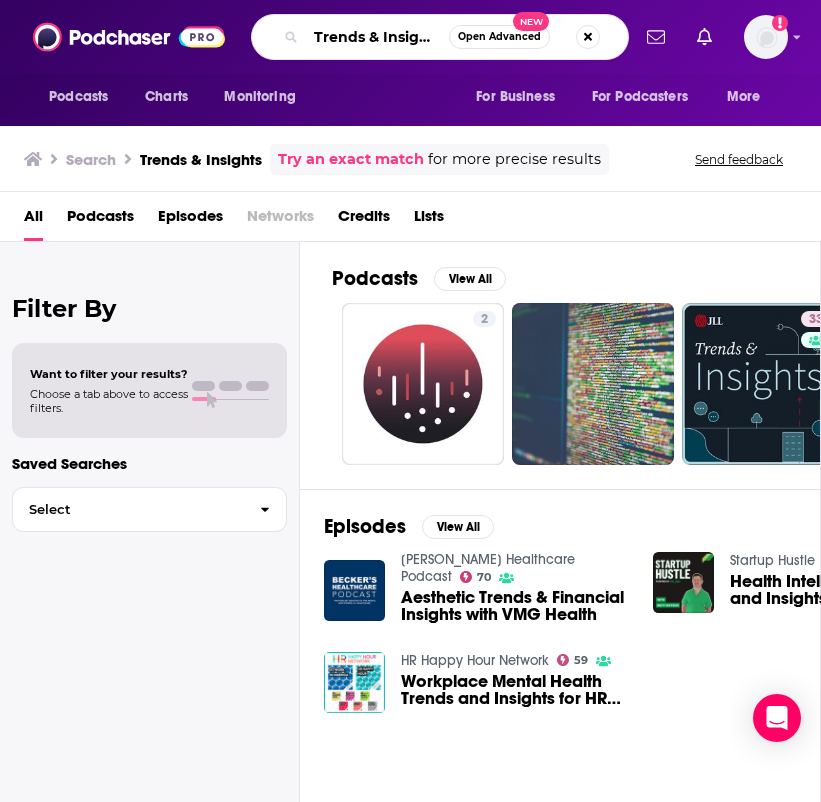 drag, startPoint x: 369, startPoint y: 36, endPoint x: 458, endPoint y: 38, distance: 89.02247 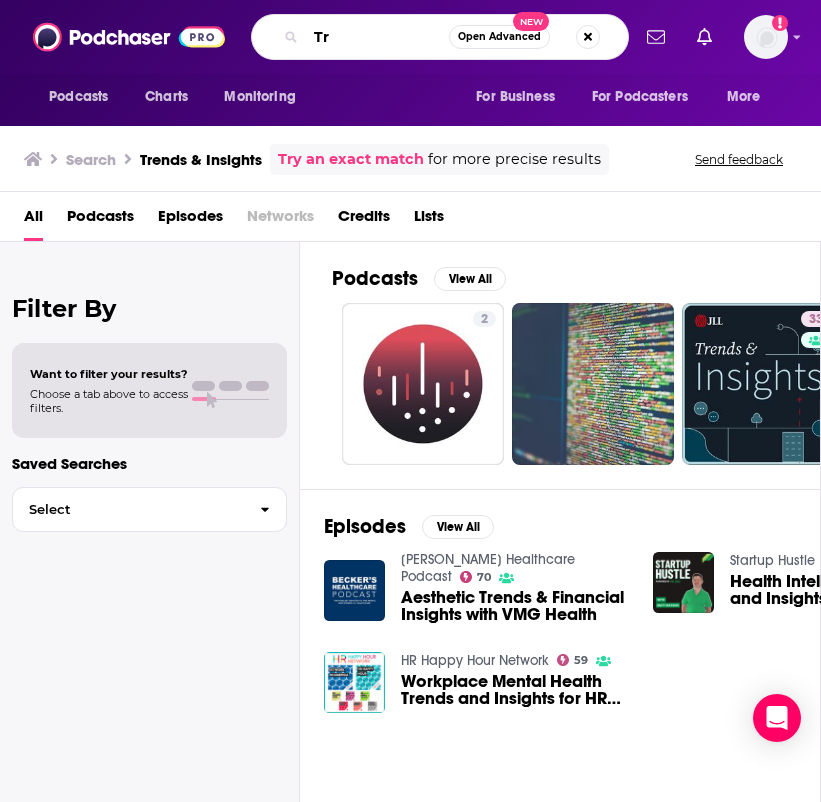 type on "T" 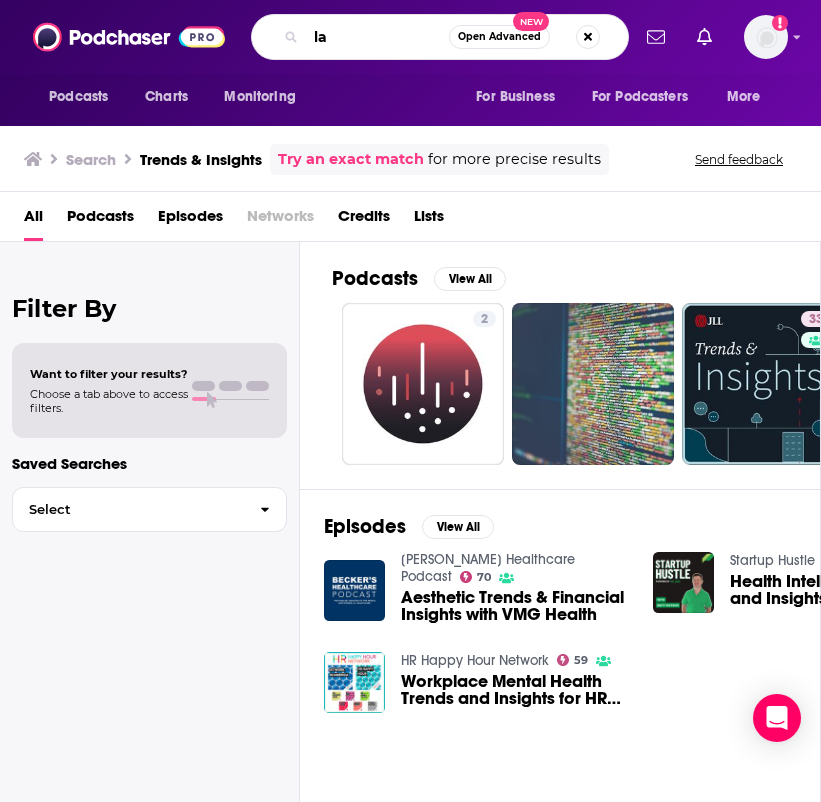 type on "l" 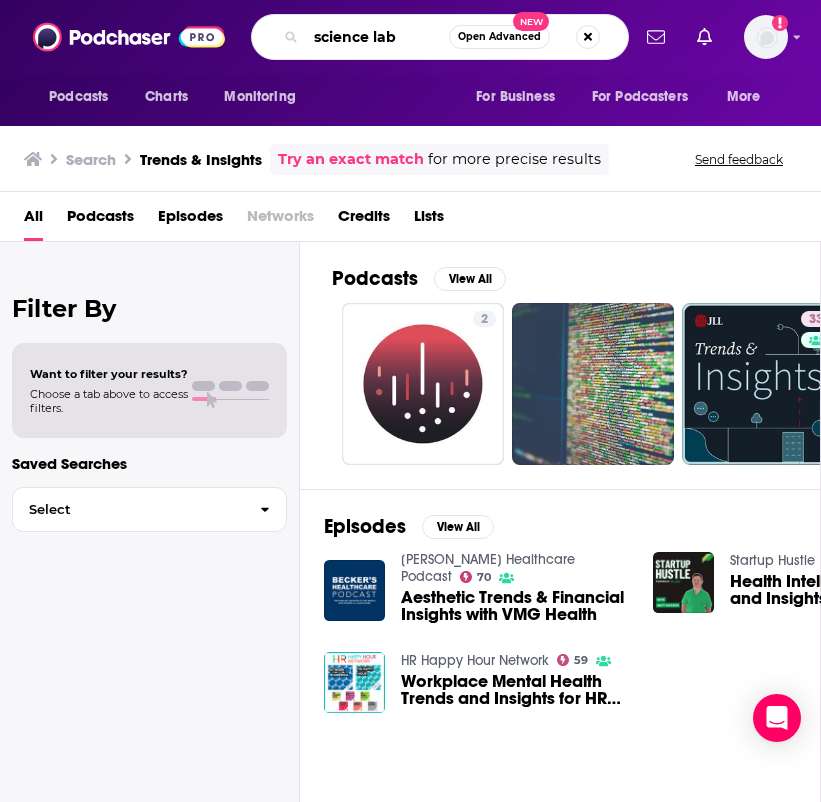 type on "science lab" 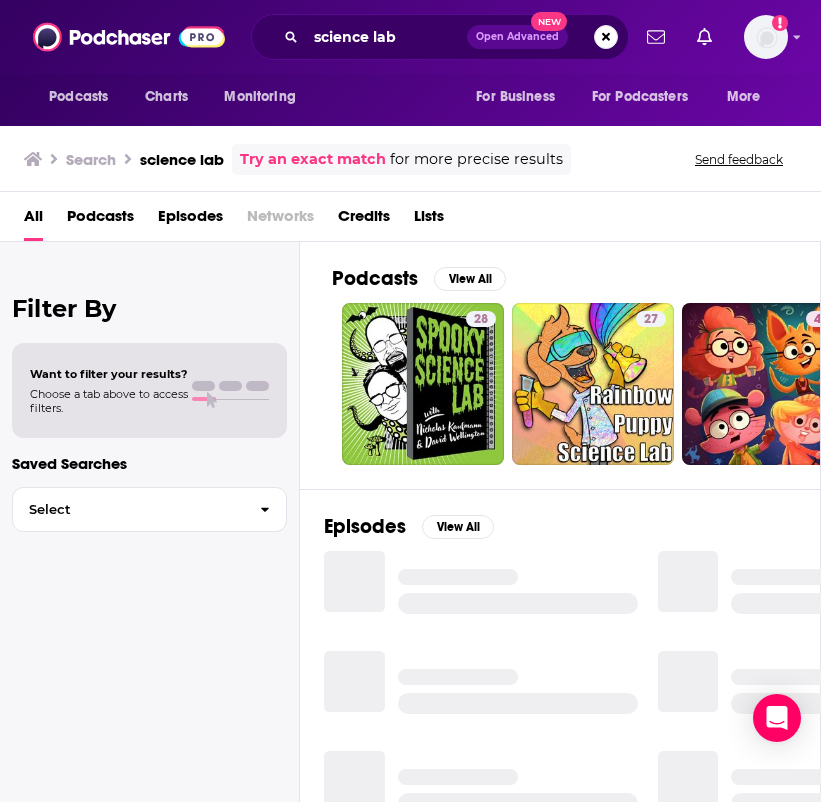 click on "Podcasts" at bounding box center (100, 220) 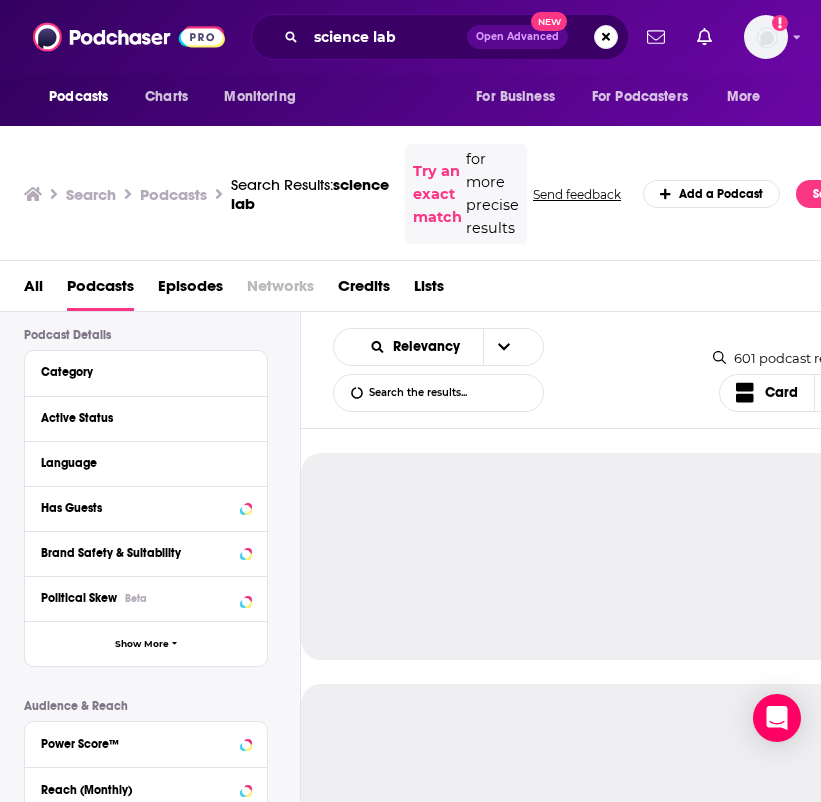 scroll, scrollTop: 155, scrollLeft: 0, axis: vertical 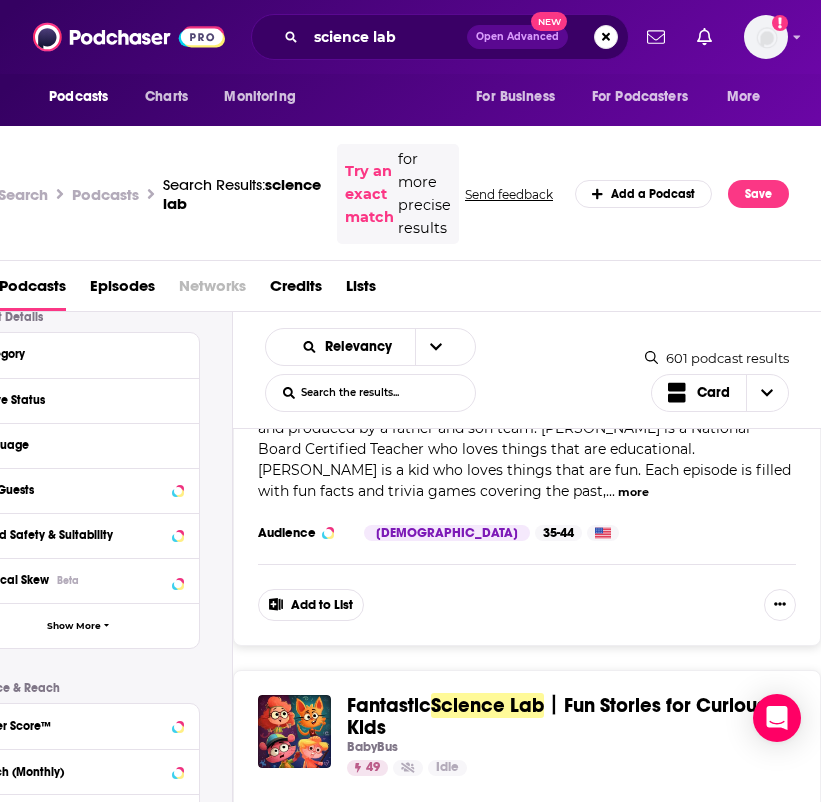click on "Relevancy List Search Input Search the results... Card" at bounding box center [455, 370] 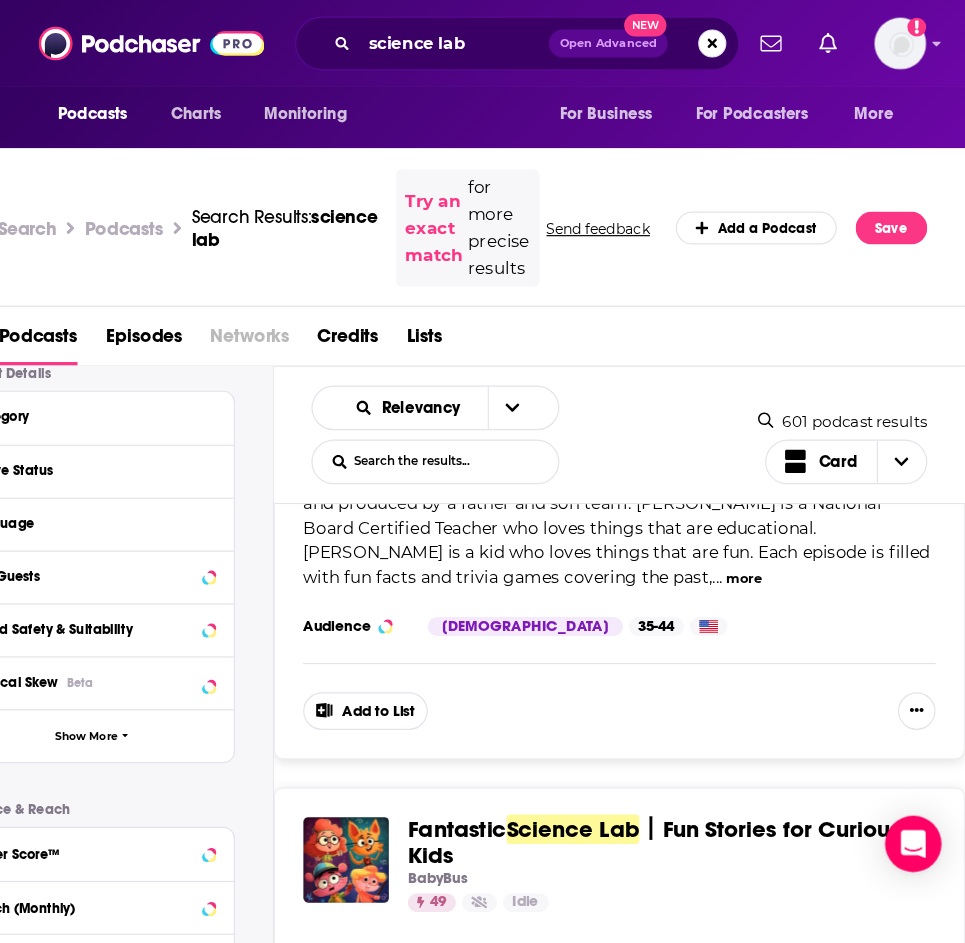 scroll, scrollTop: 0, scrollLeft: 1, axis: horizontal 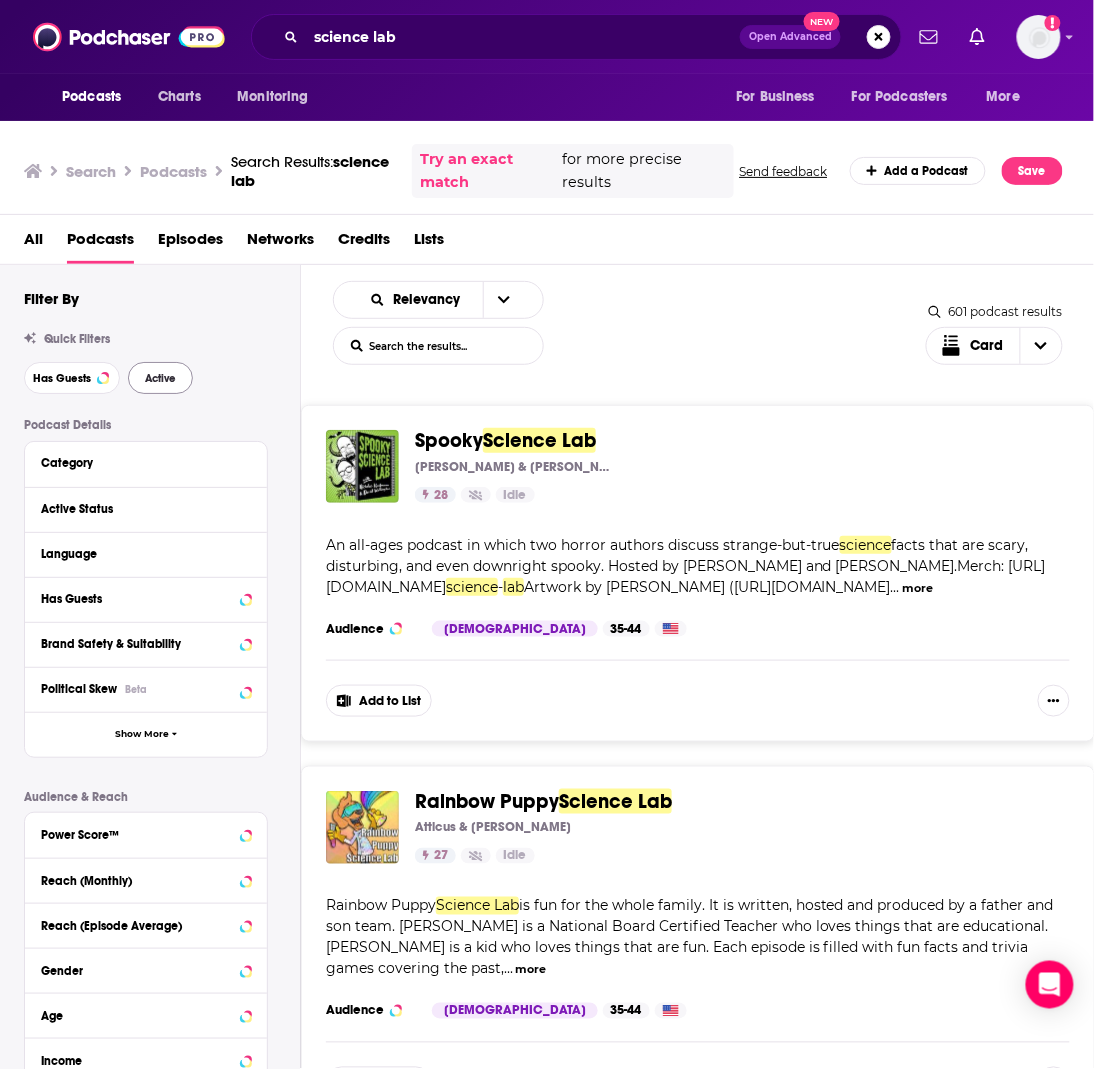 click on "Active" at bounding box center [160, 378] 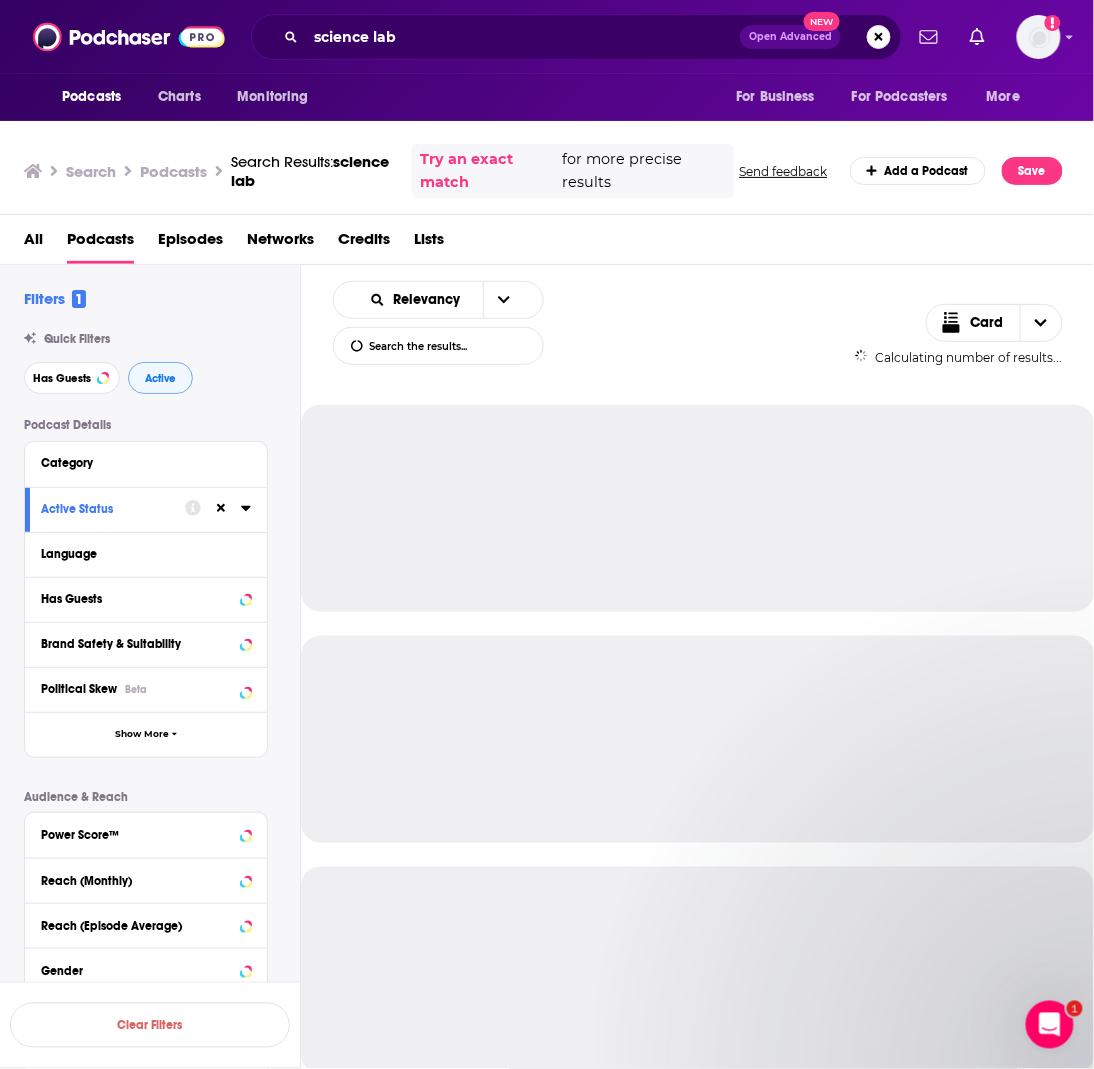 scroll, scrollTop: 0, scrollLeft: 0, axis: both 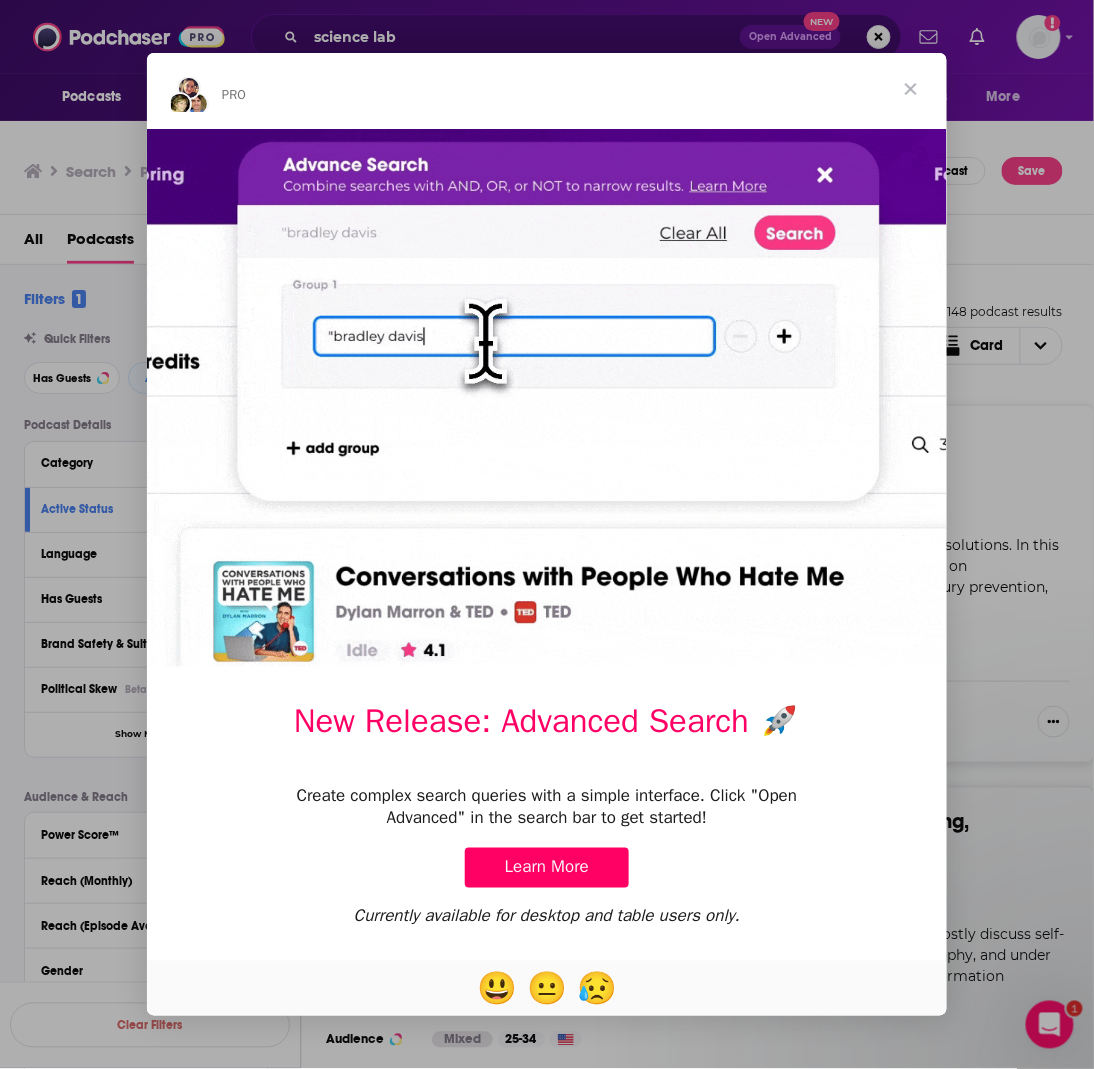 click at bounding box center [911, 89] 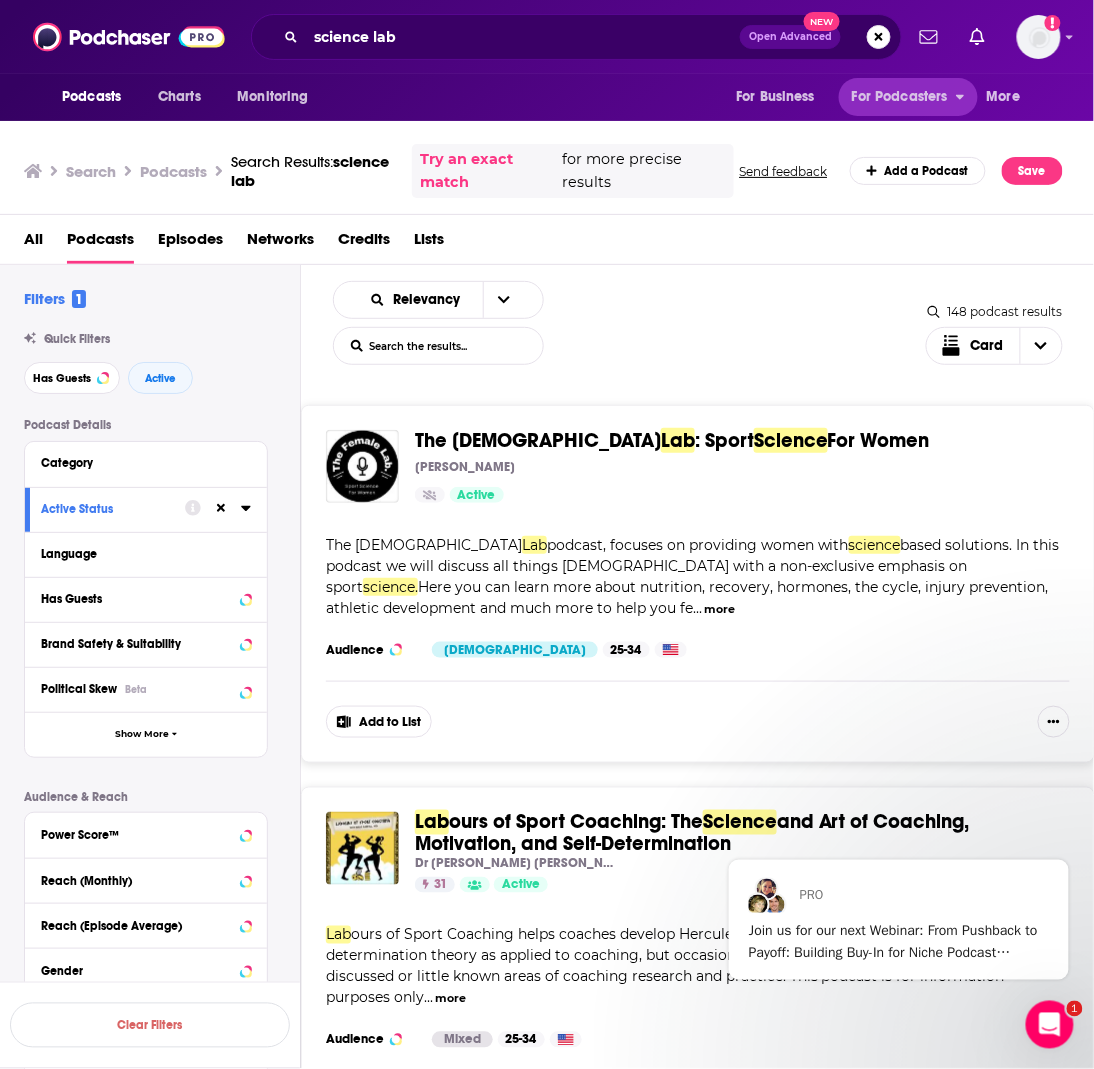 scroll, scrollTop: 0, scrollLeft: 0, axis: both 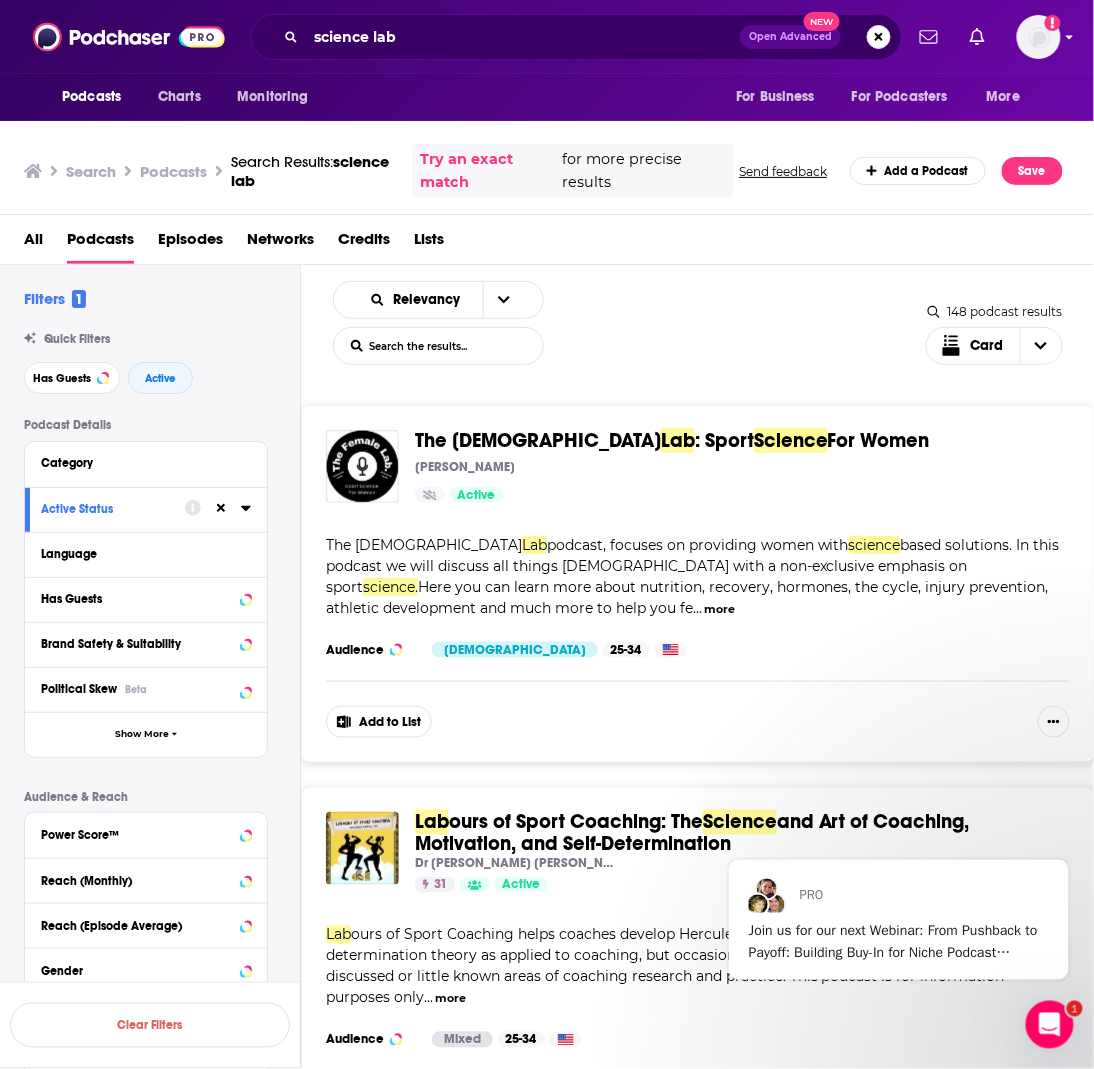 click at bounding box center (1039, 37) 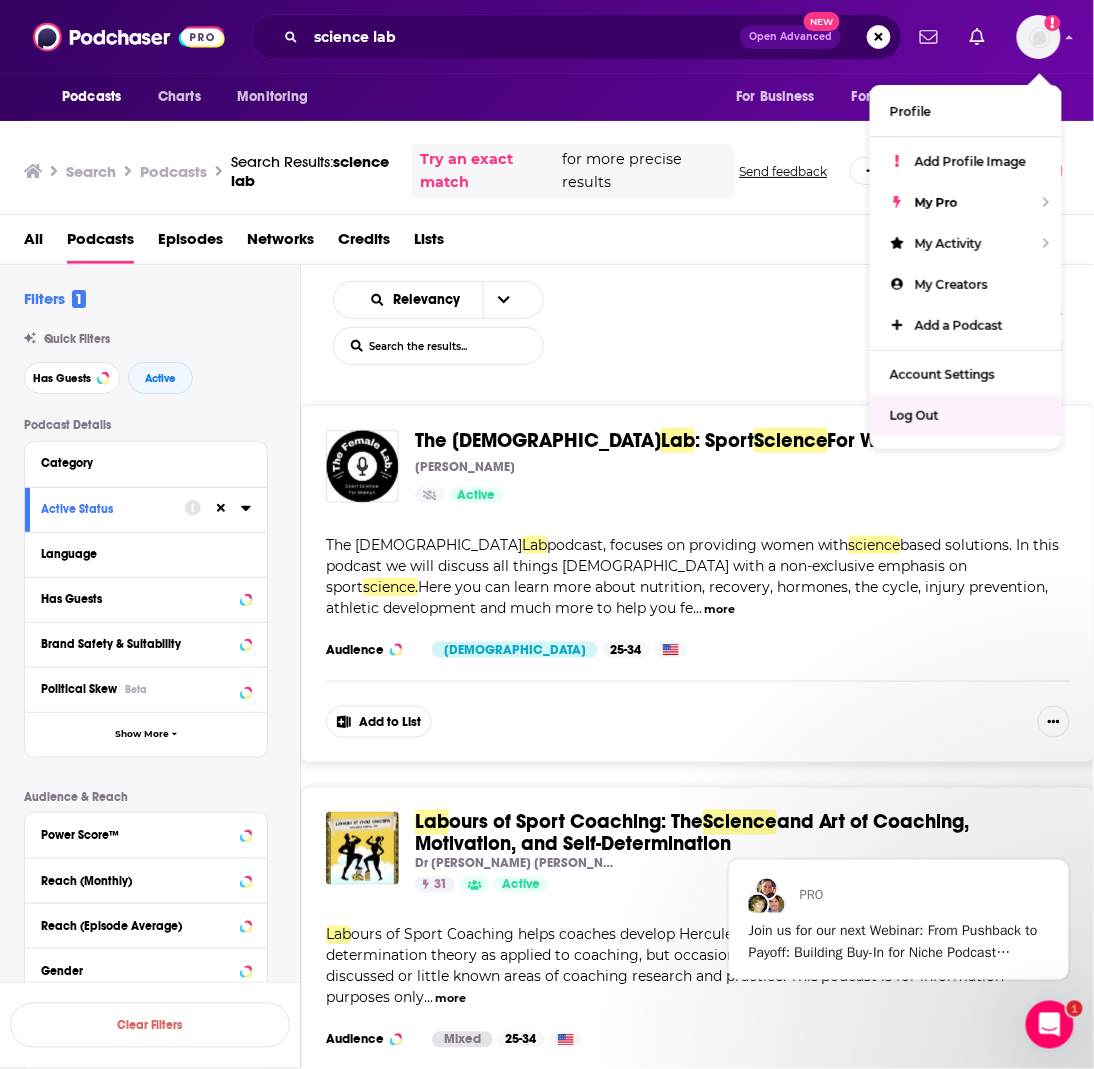 click on "Log Out" at bounding box center [914, 415] 